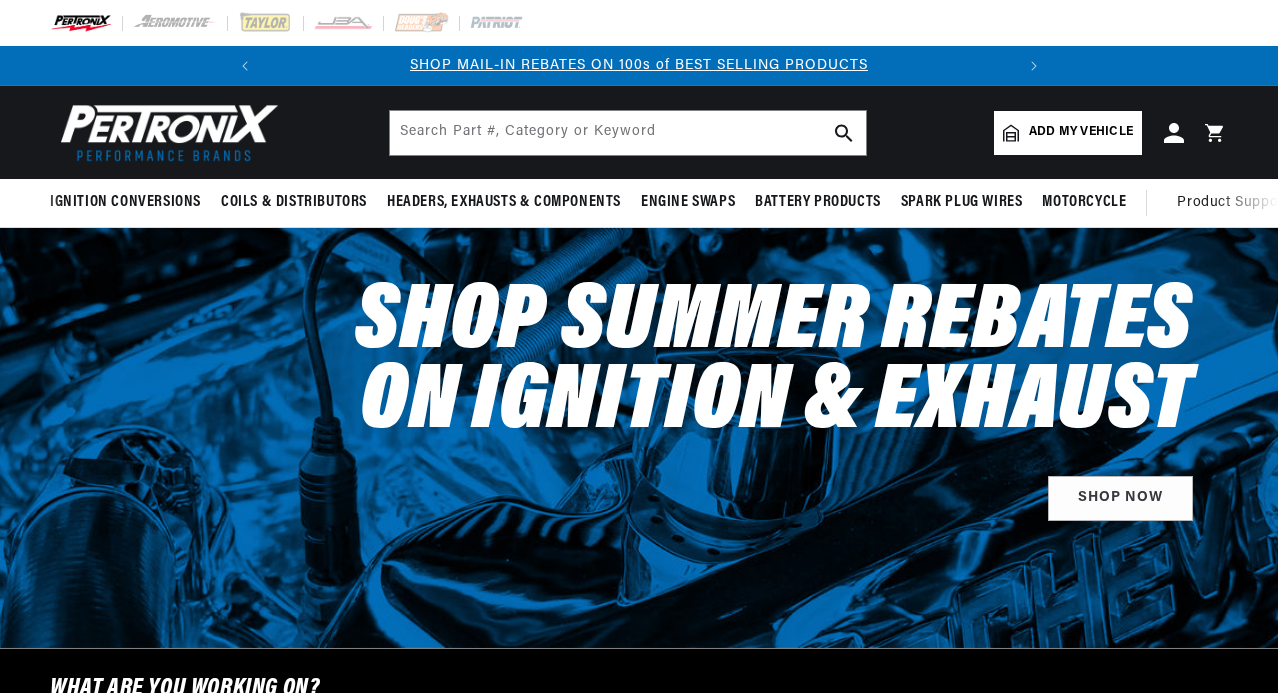 scroll, scrollTop: 0, scrollLeft: 0, axis: both 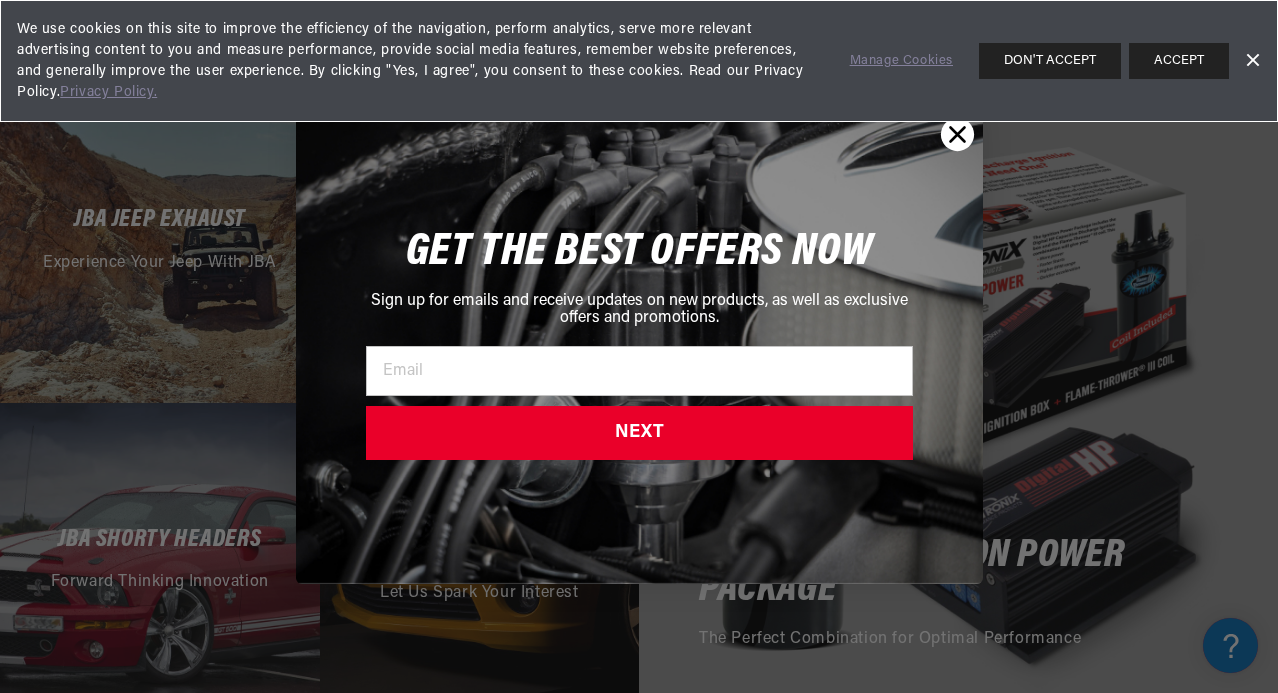 click 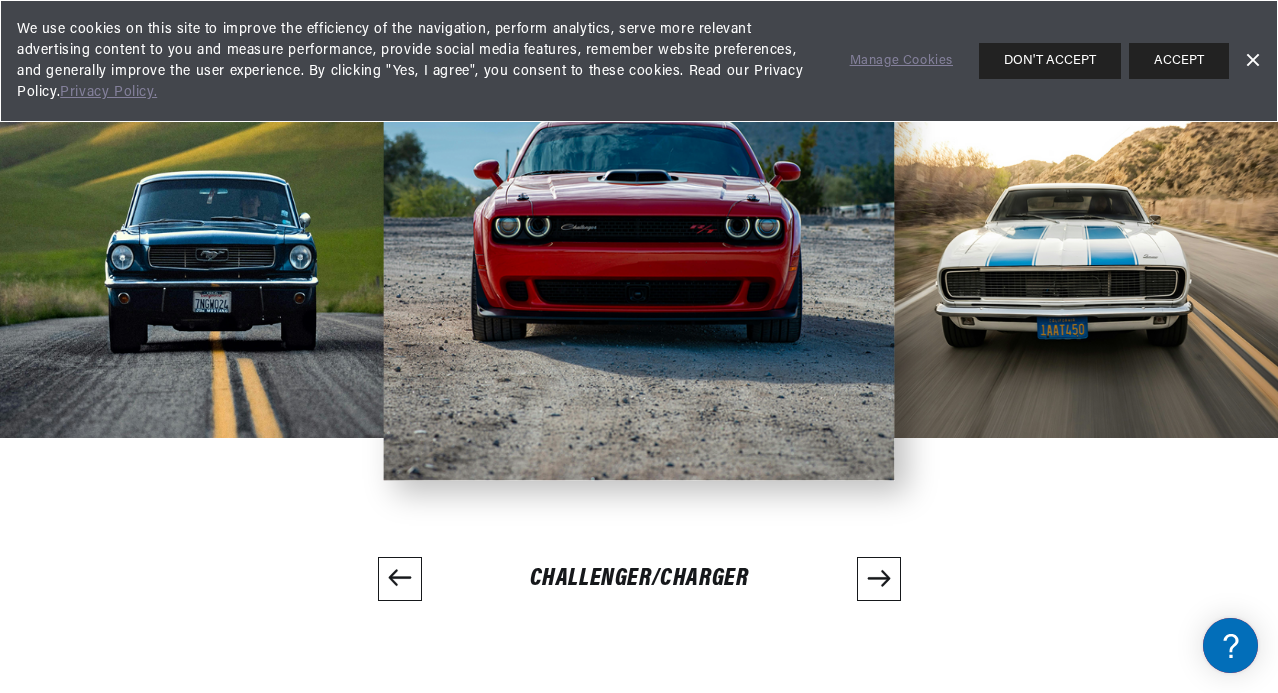 scroll, scrollTop: 4192, scrollLeft: 5, axis: both 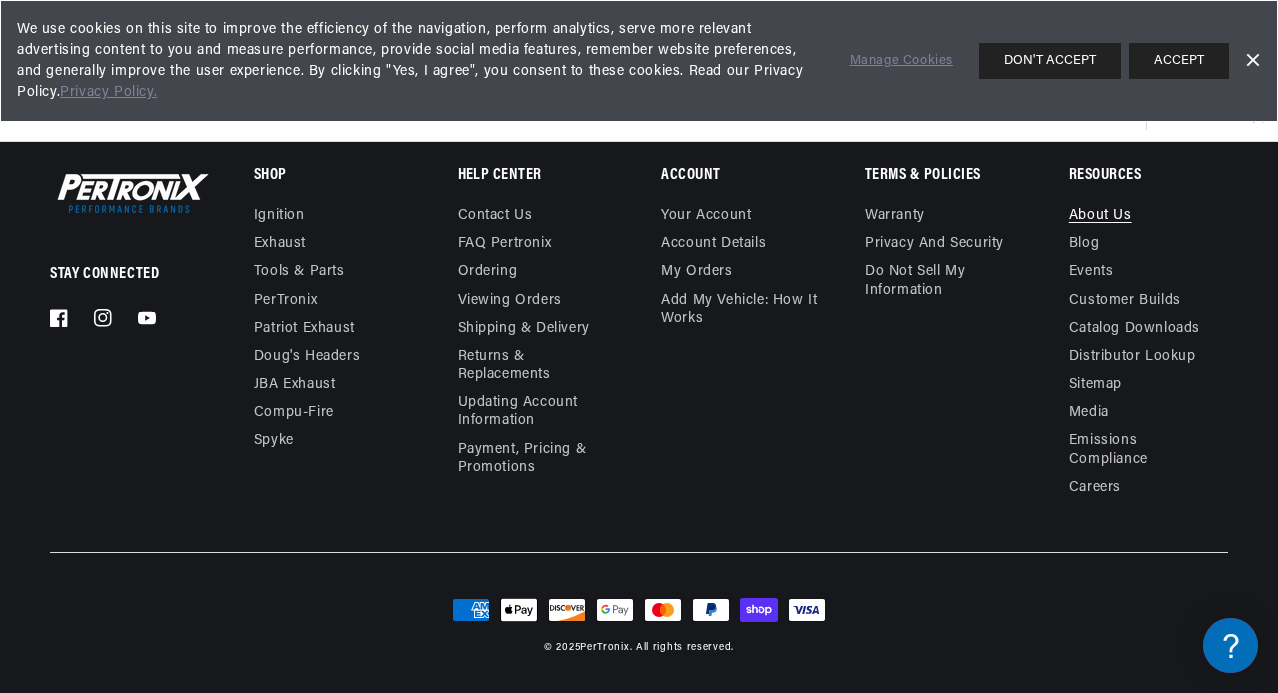 click on "About Us" at bounding box center [1100, 218] 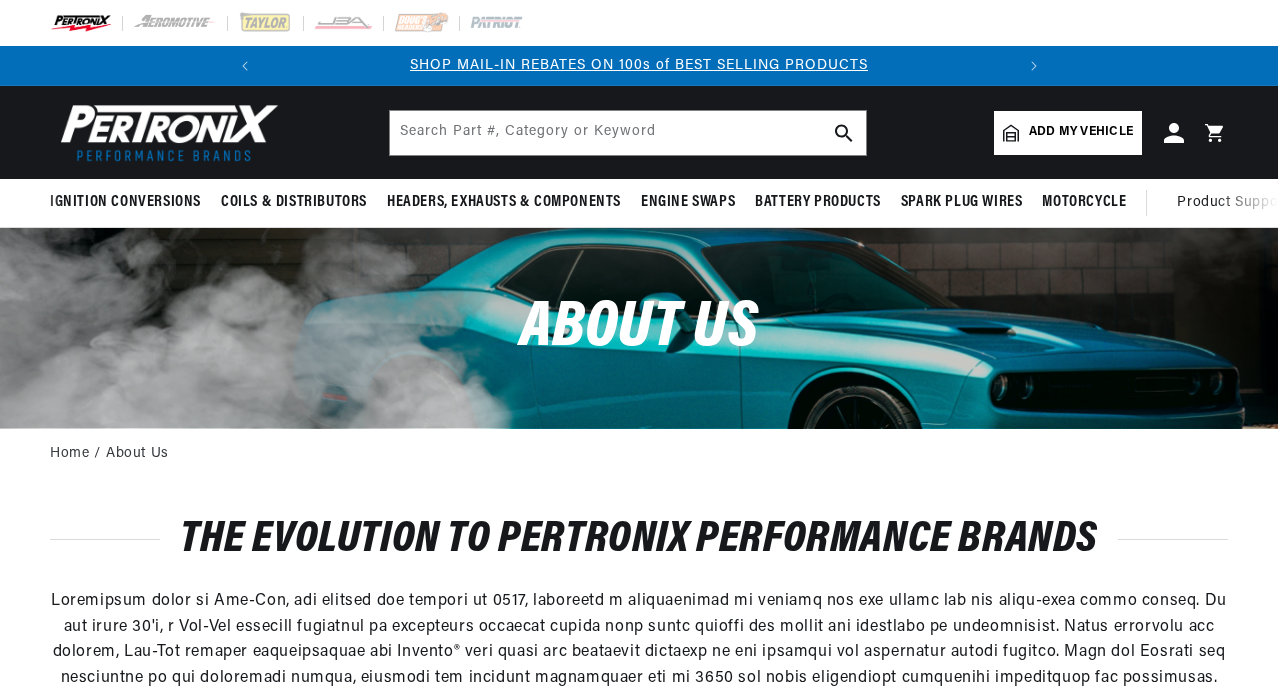 scroll, scrollTop: 0, scrollLeft: 0, axis: both 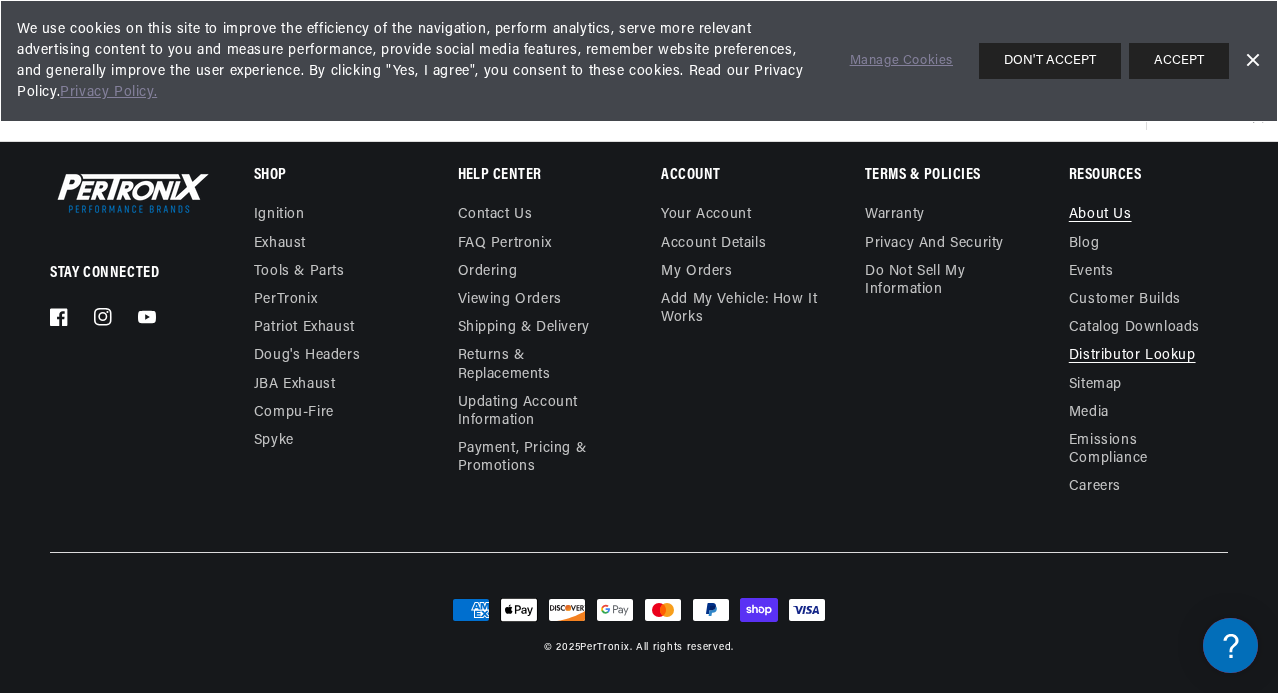 click on "Distributor Lookup" at bounding box center [1132, 356] 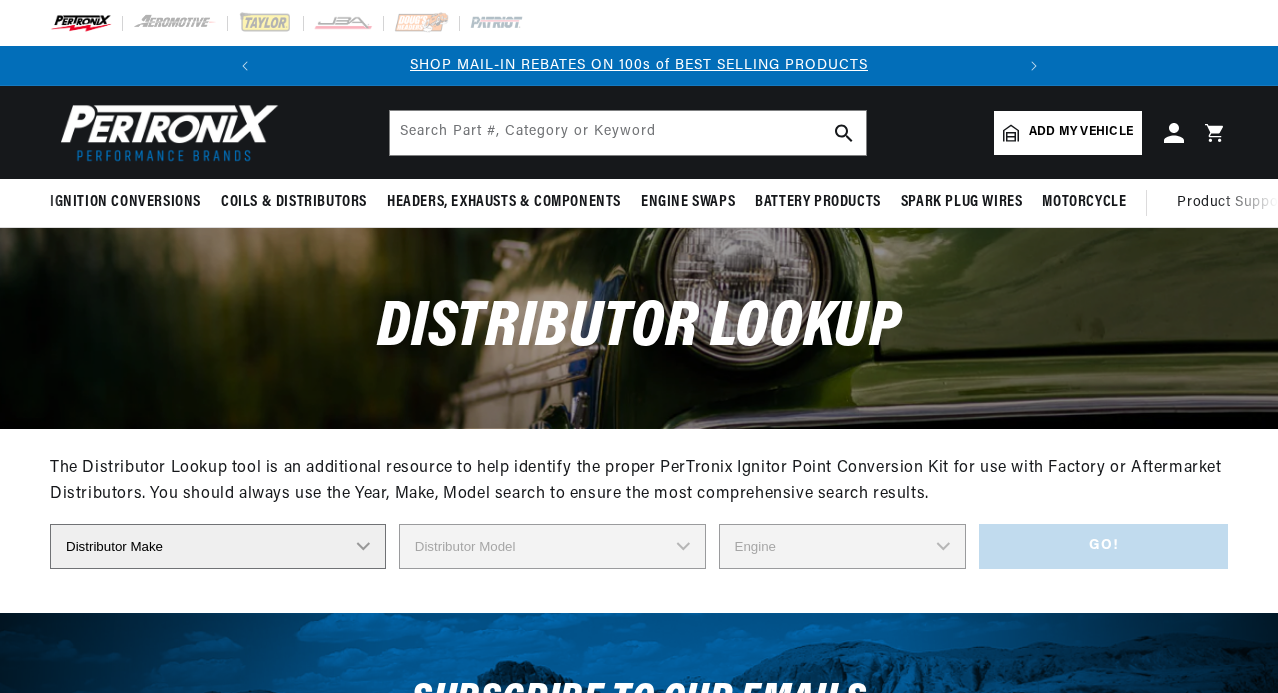 scroll, scrollTop: 0, scrollLeft: 0, axis: both 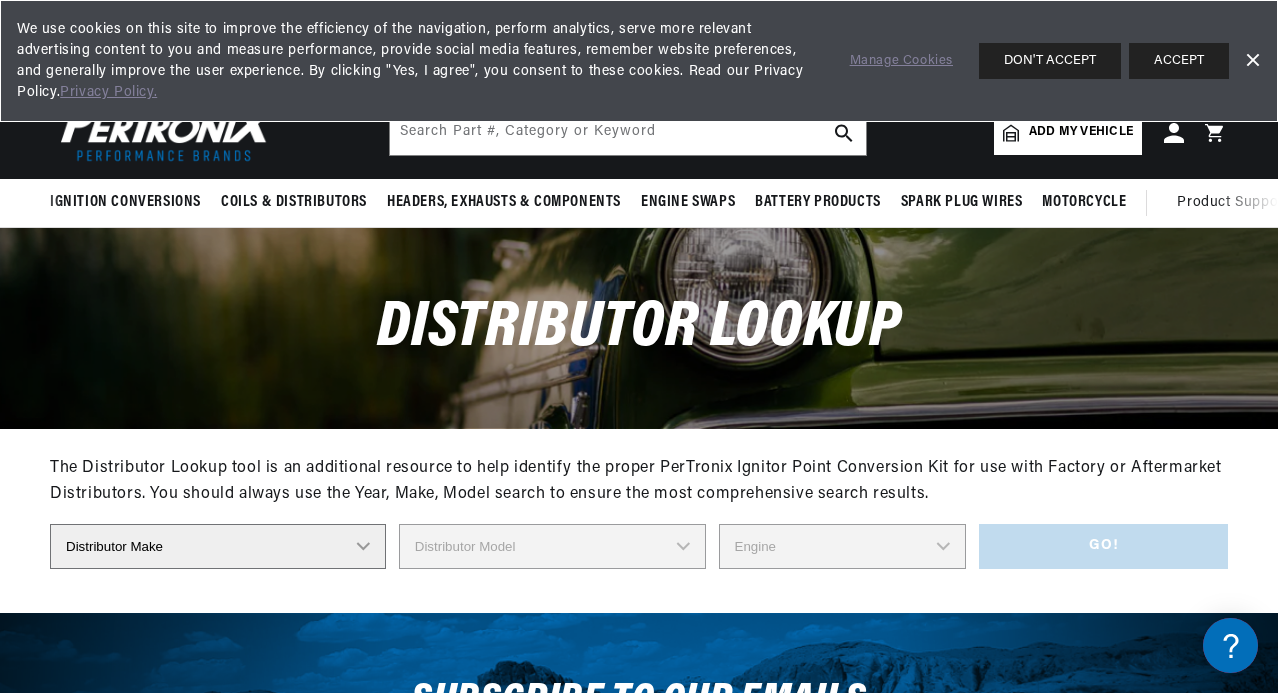 click at bounding box center (165, 132) 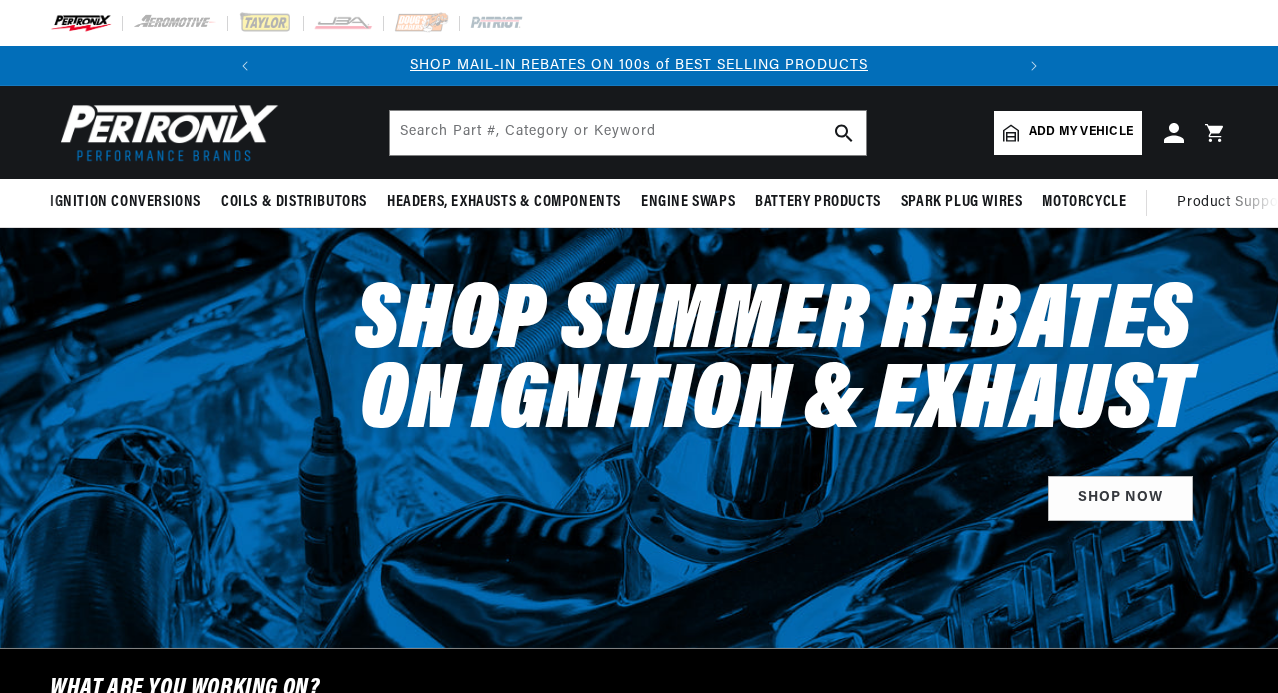 scroll, scrollTop: 0, scrollLeft: 0, axis: both 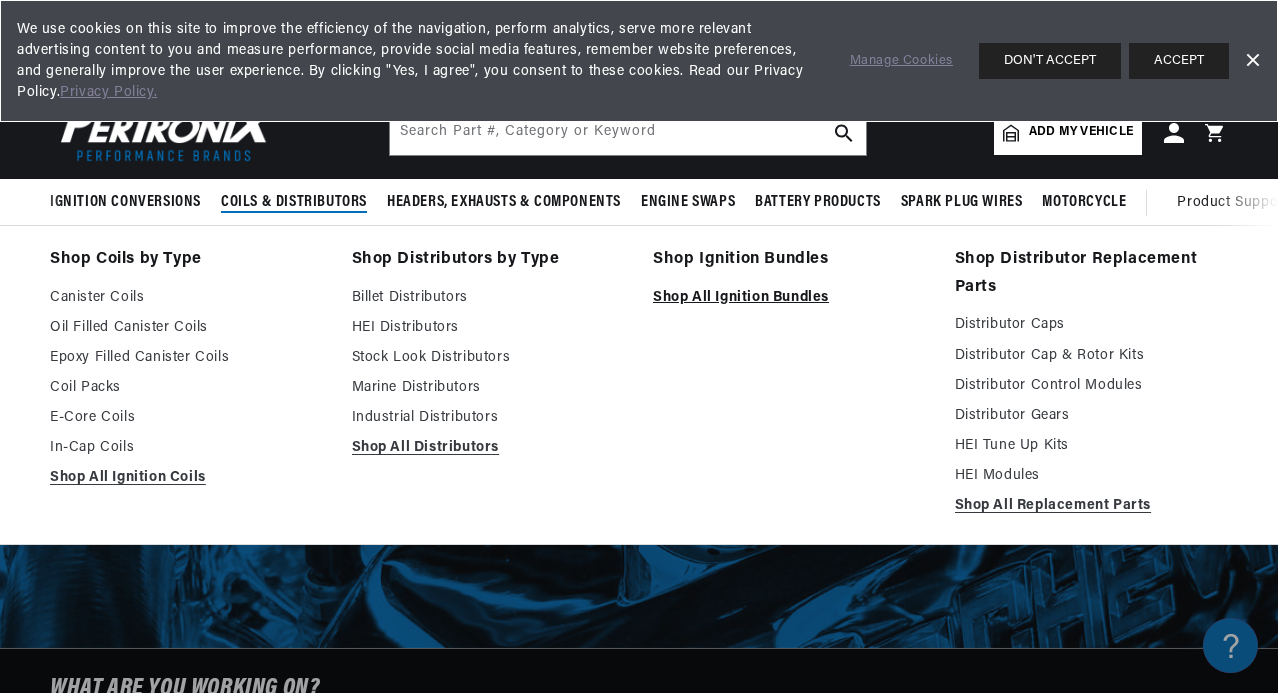 click on "Shop All Ignition Bundles" at bounding box center (790, 298) 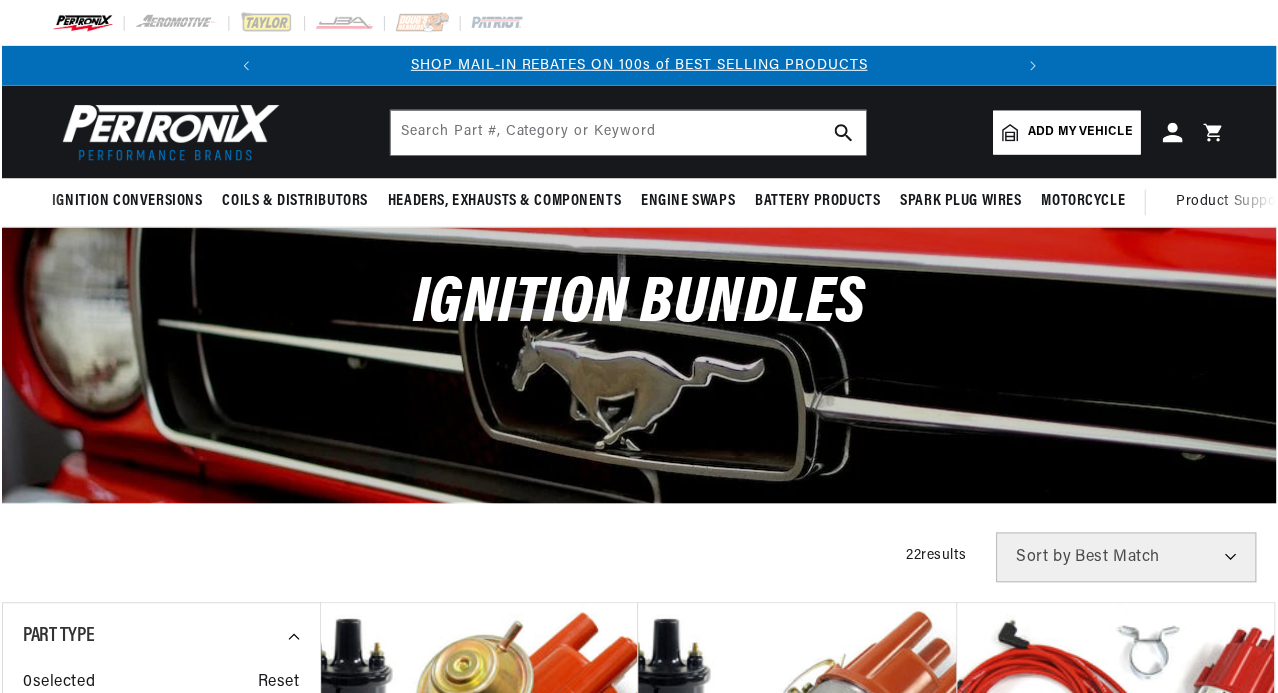 scroll, scrollTop: 0, scrollLeft: 0, axis: both 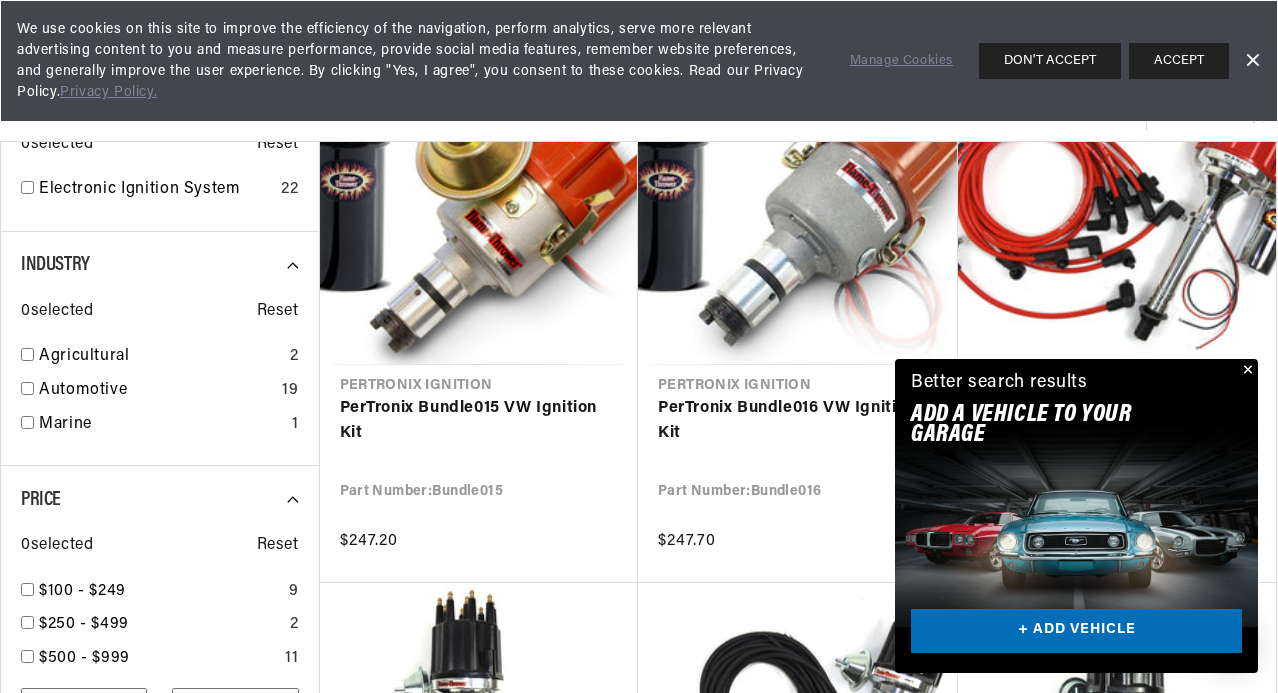click at bounding box center (1246, 371) 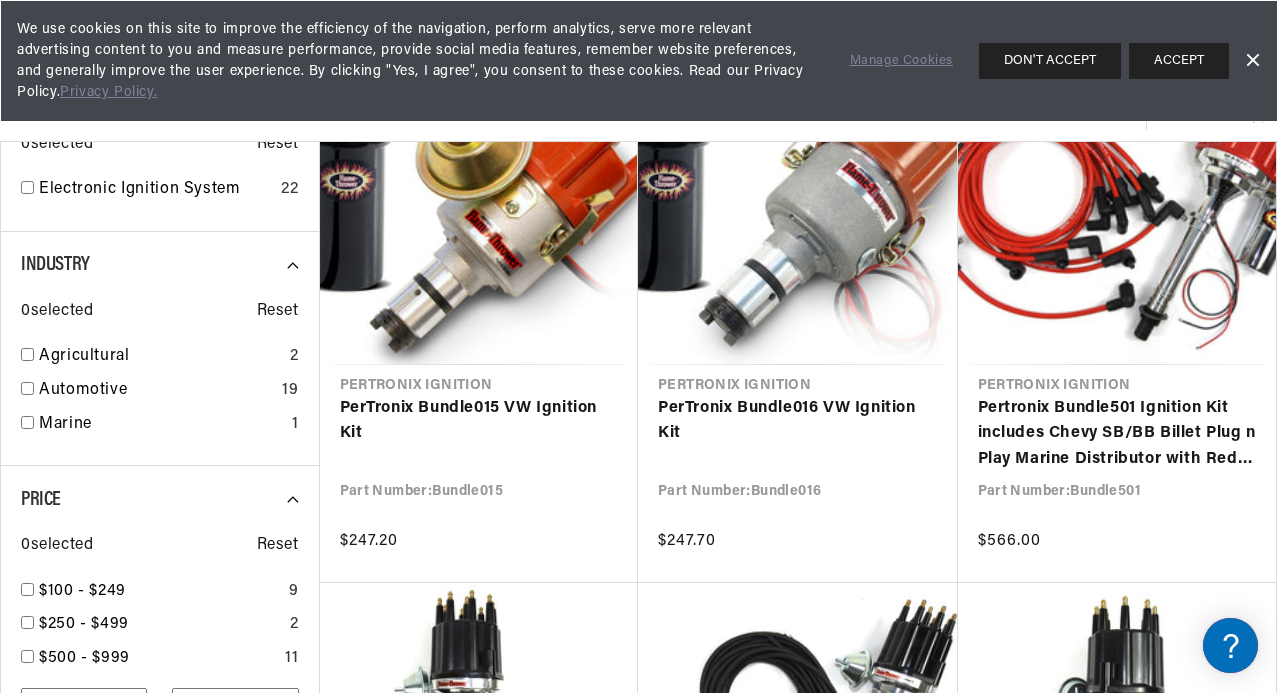 scroll, scrollTop: 0, scrollLeft: 781, axis: horizontal 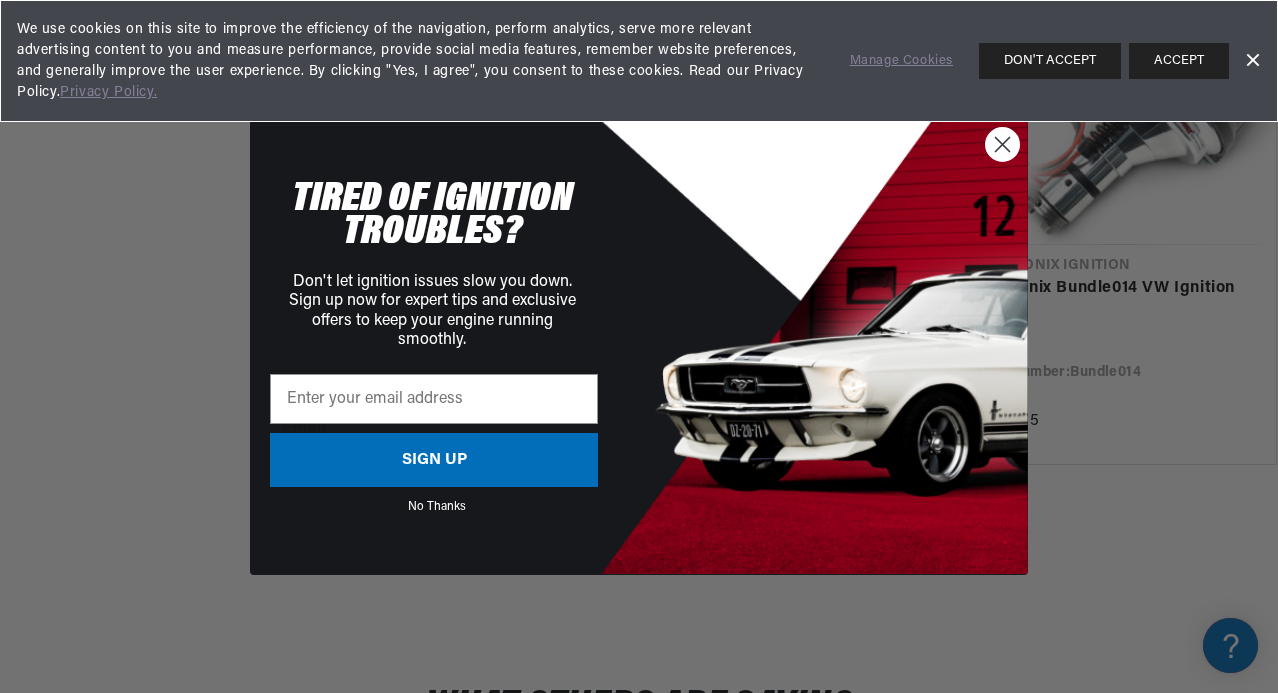 click 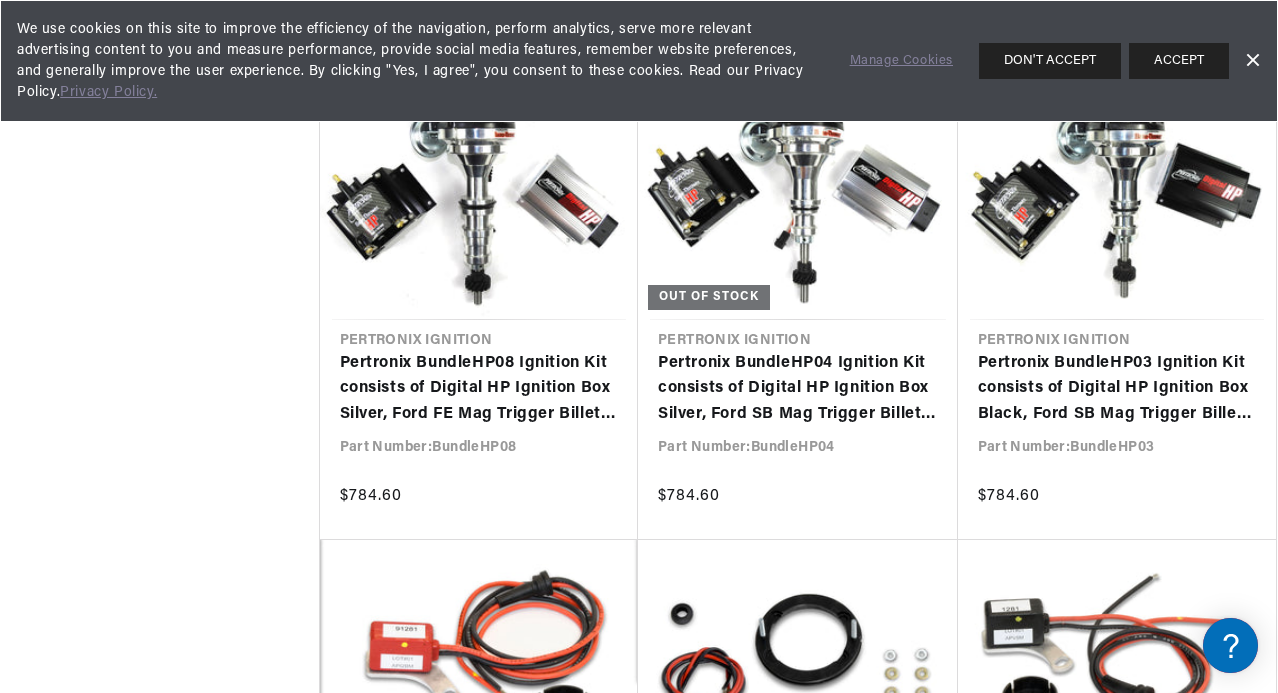 scroll, scrollTop: 2682, scrollLeft: 12, axis: both 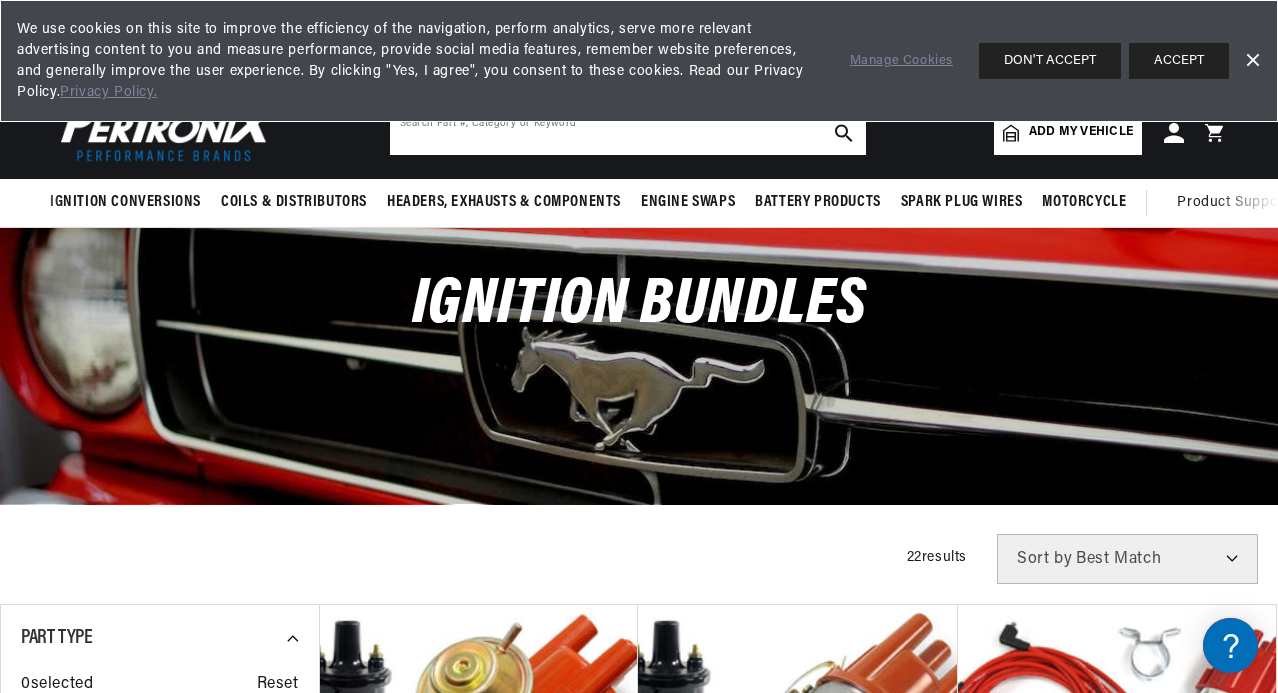 click at bounding box center (628, 133) 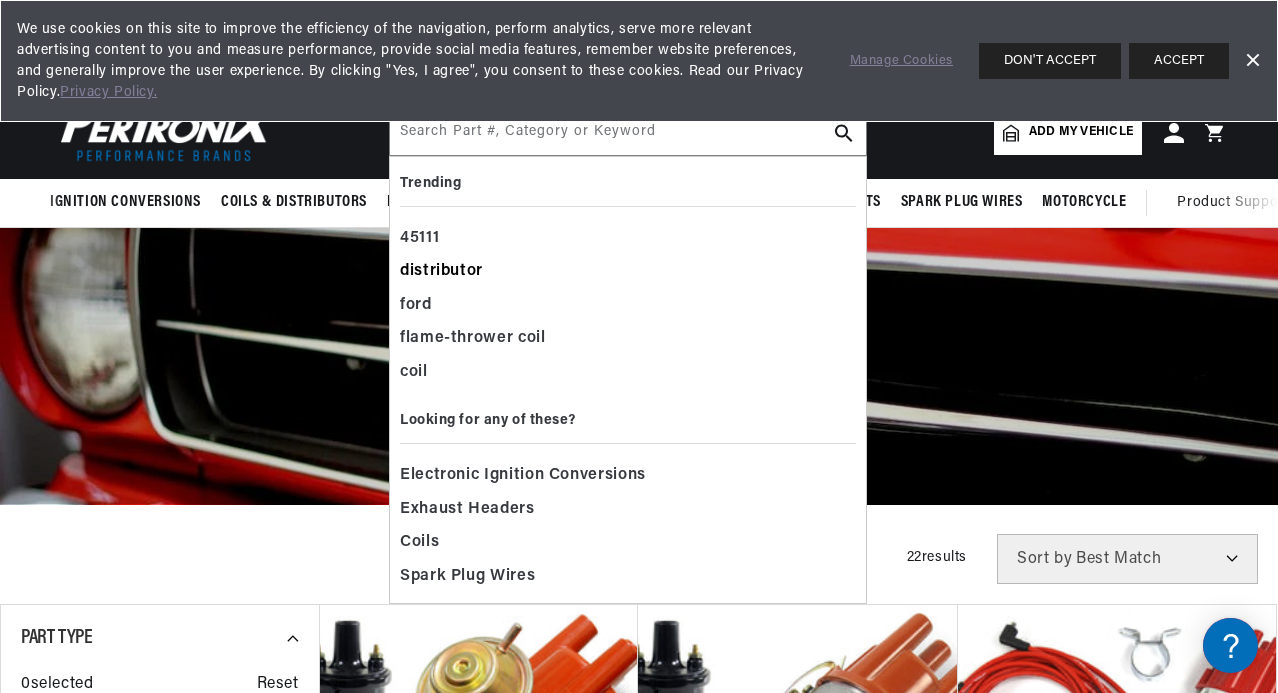 click on "distributor" at bounding box center [628, 272] 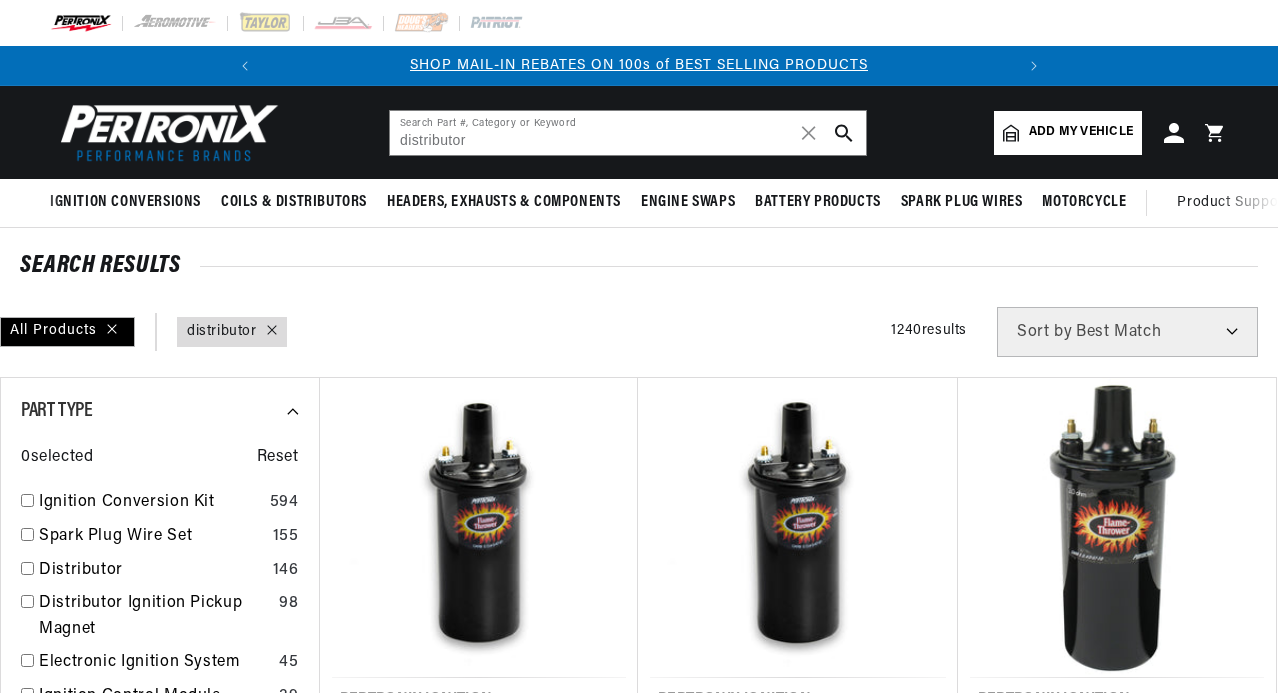 scroll, scrollTop: 0, scrollLeft: 0, axis: both 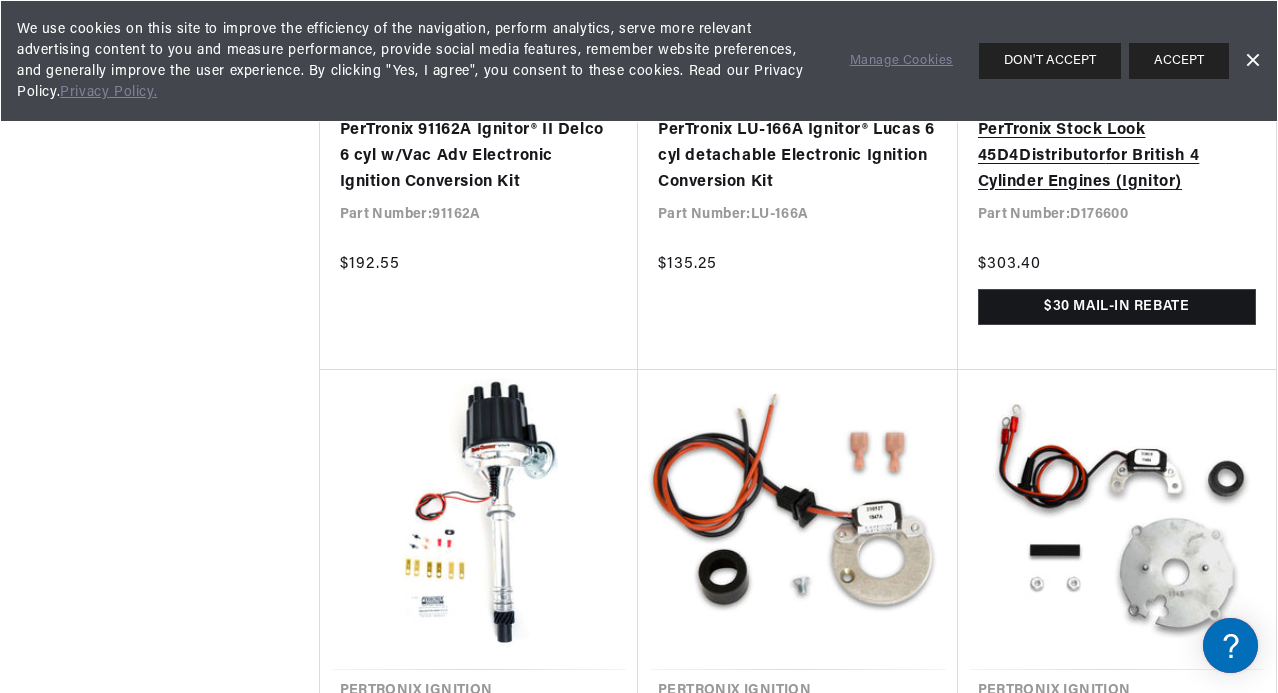 click on "PerTronix Stock Look 45D4  Distributor  for British 4 Cylinder Engines (Ignitor)" at bounding box center [1117, 156] 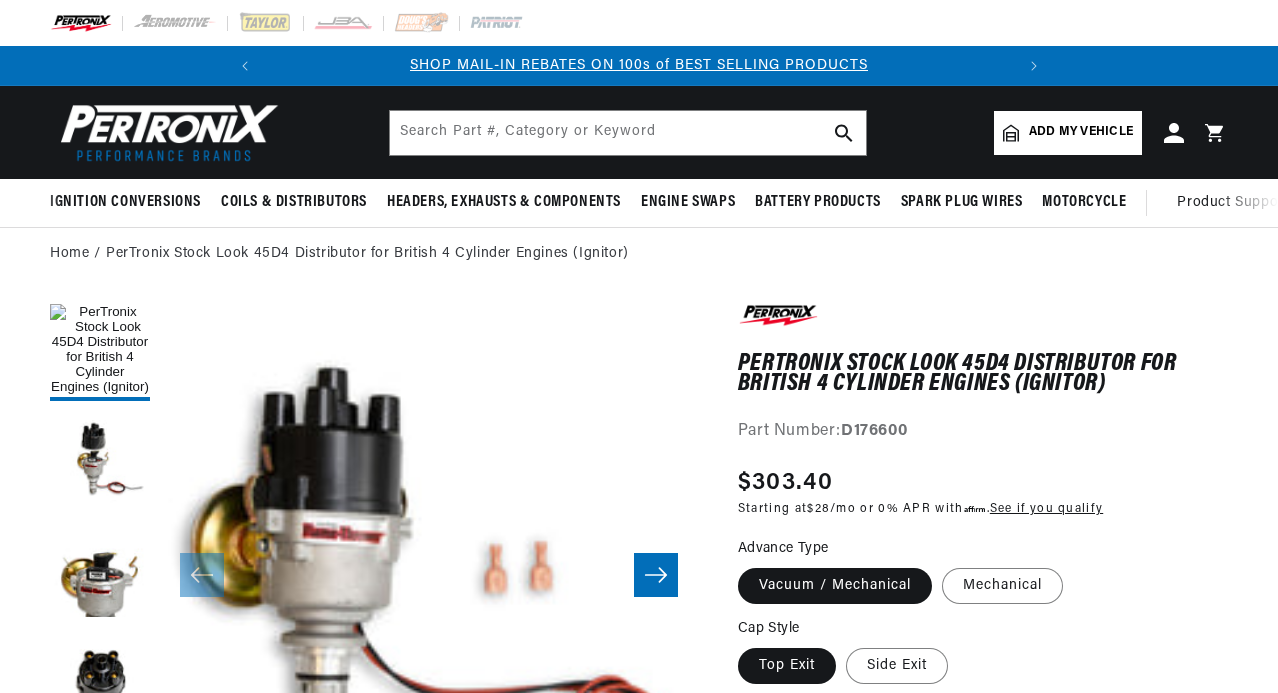 scroll, scrollTop: 0, scrollLeft: 0, axis: both 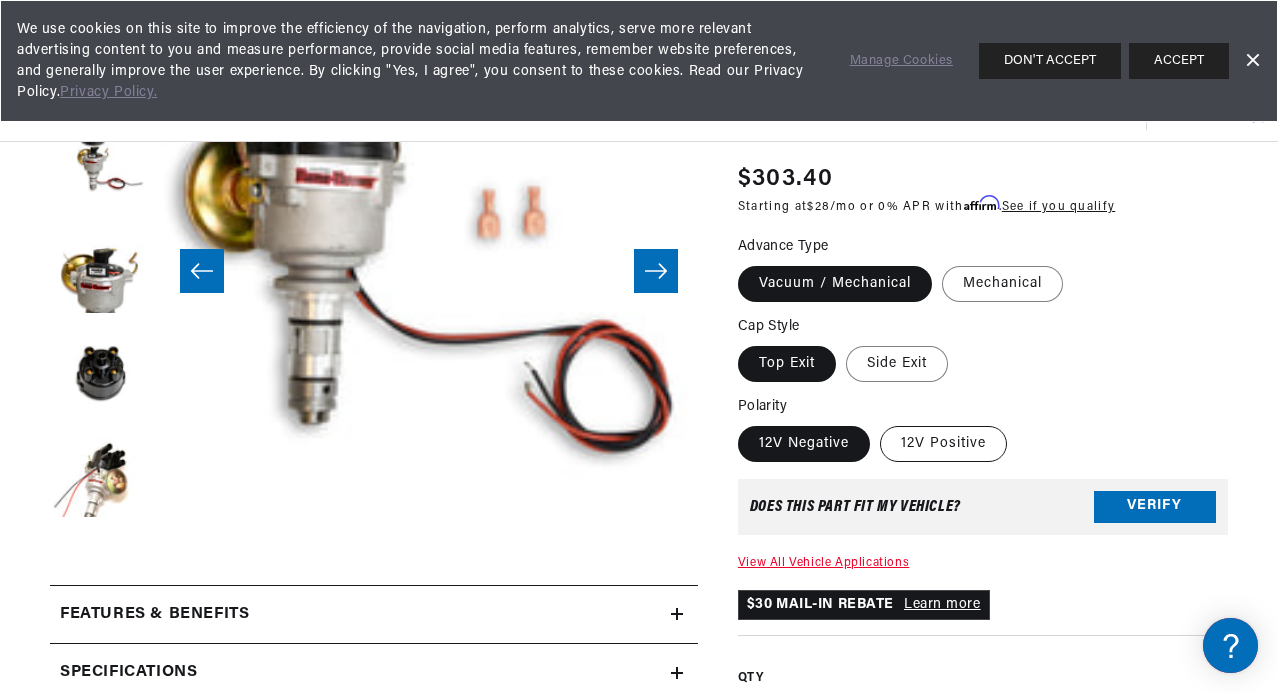 click on "12V Positive" at bounding box center [943, 444] 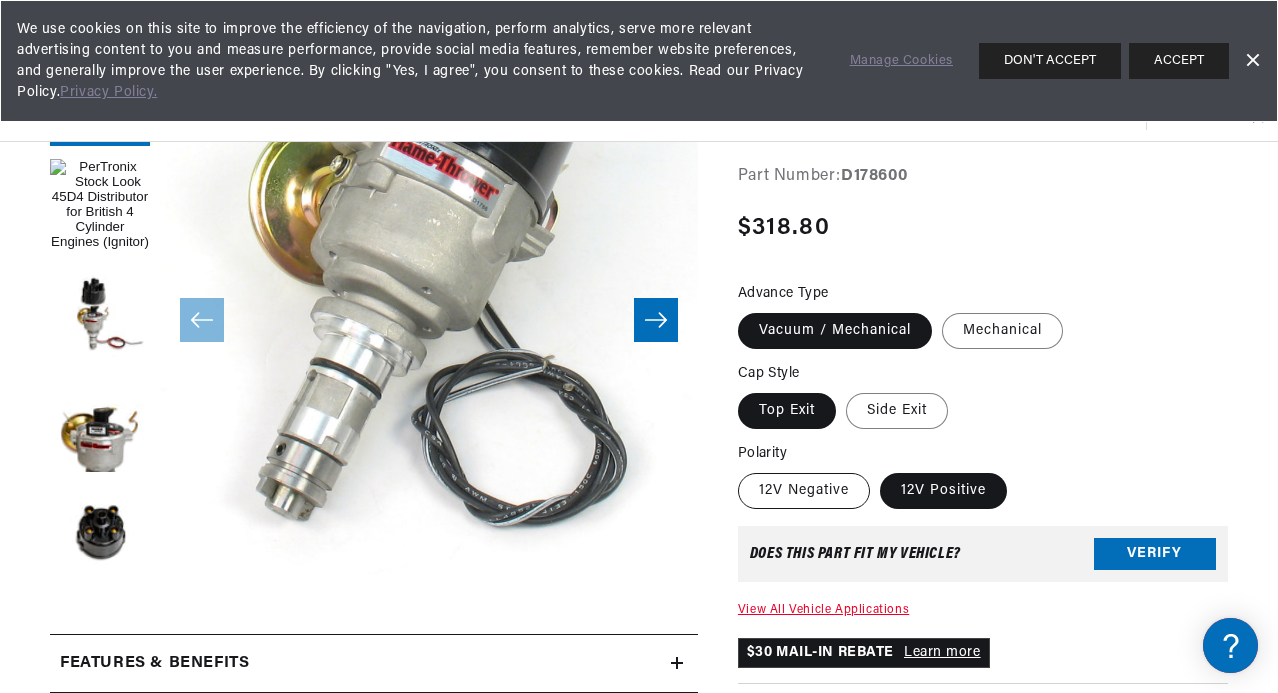 click on "12V Negative" at bounding box center [804, 491] 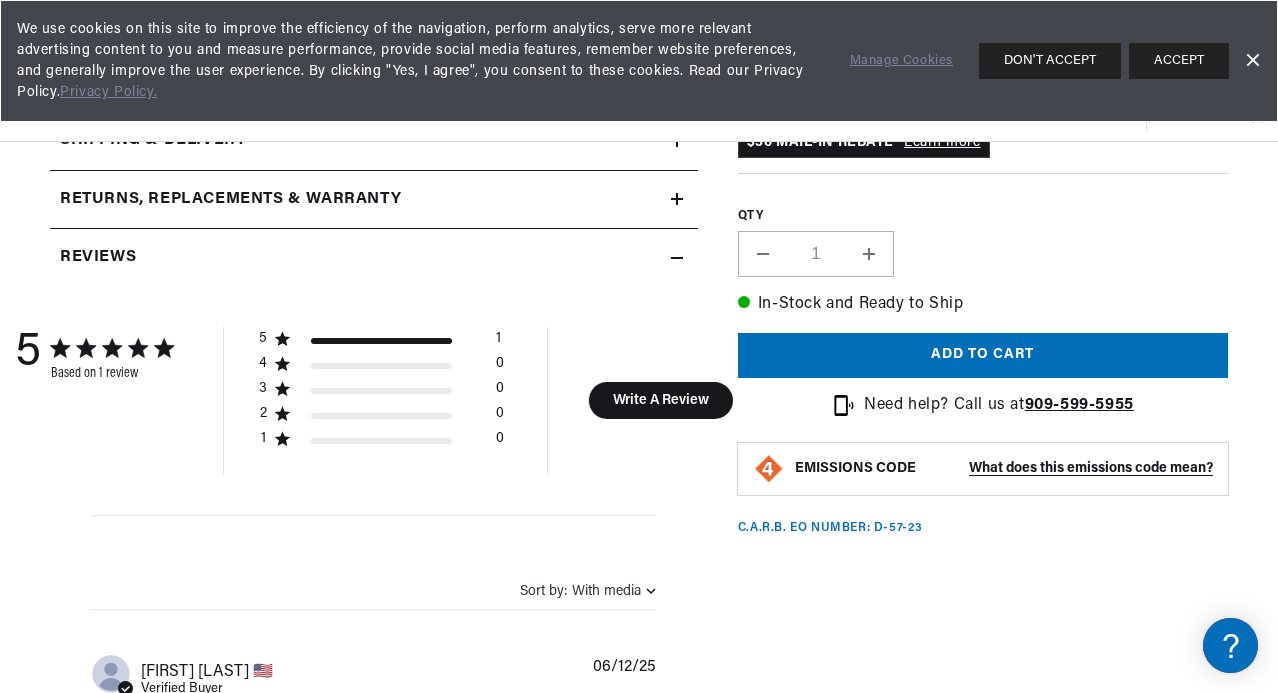 click on "Installation instructions" at bounding box center [154, -93] 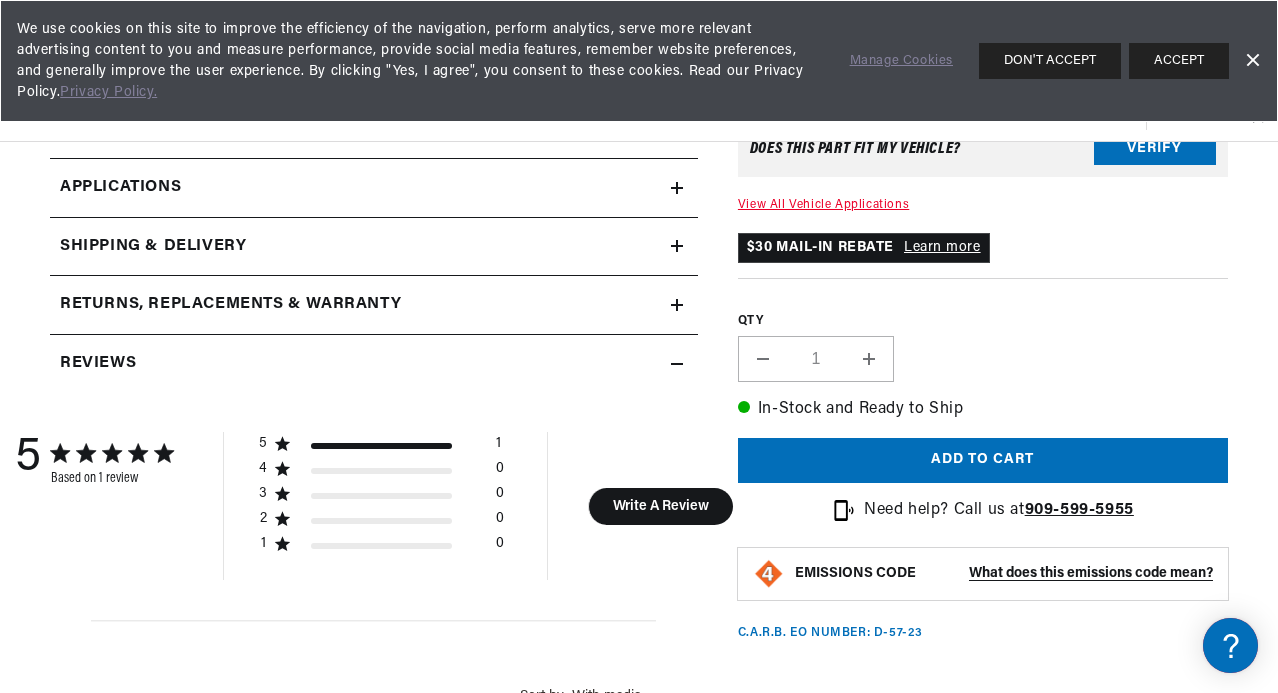 click on "Download PDF" at bounding box center [613, 97] 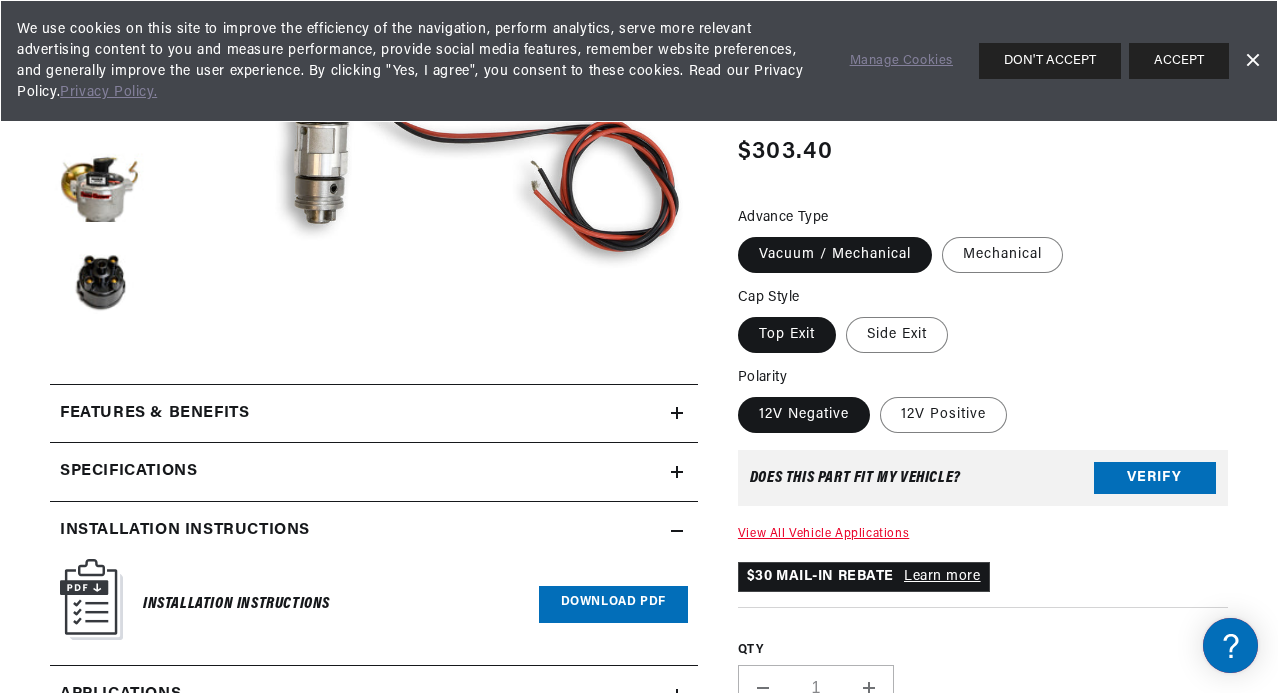 scroll, scrollTop: 513, scrollLeft: 1, axis: both 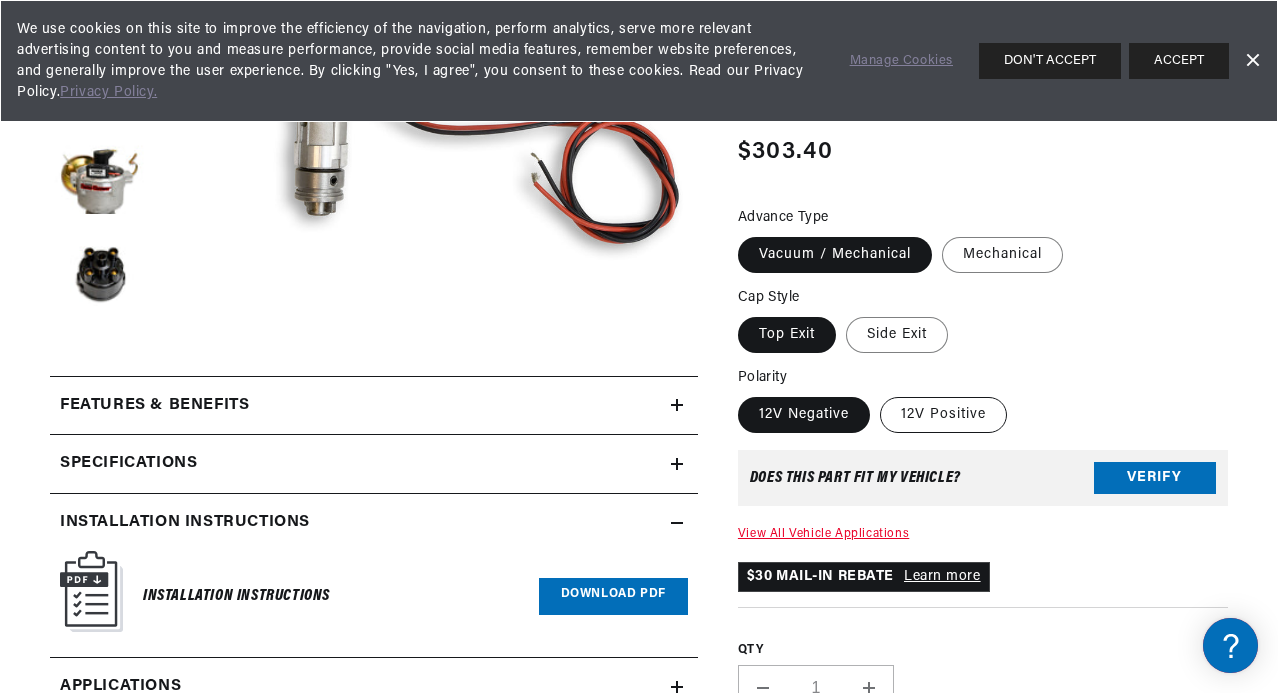 click on "12V Positive" at bounding box center (943, 415) 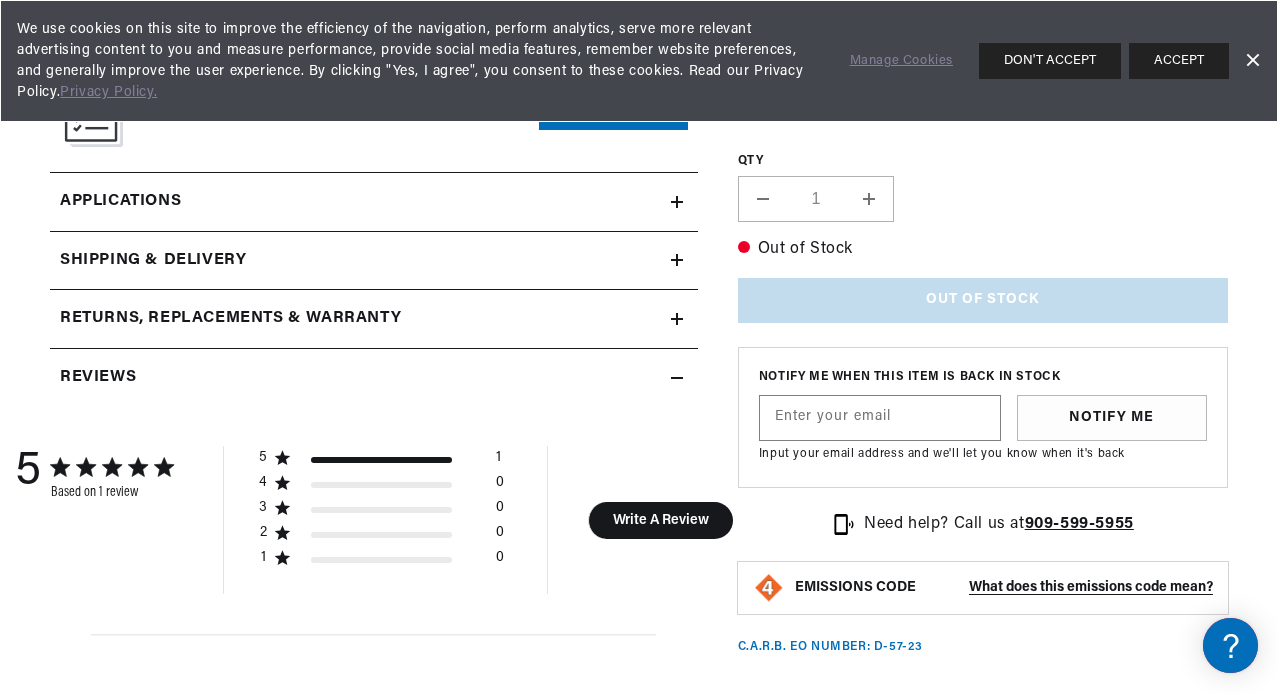 scroll, scrollTop: 1005, scrollLeft: 17, axis: both 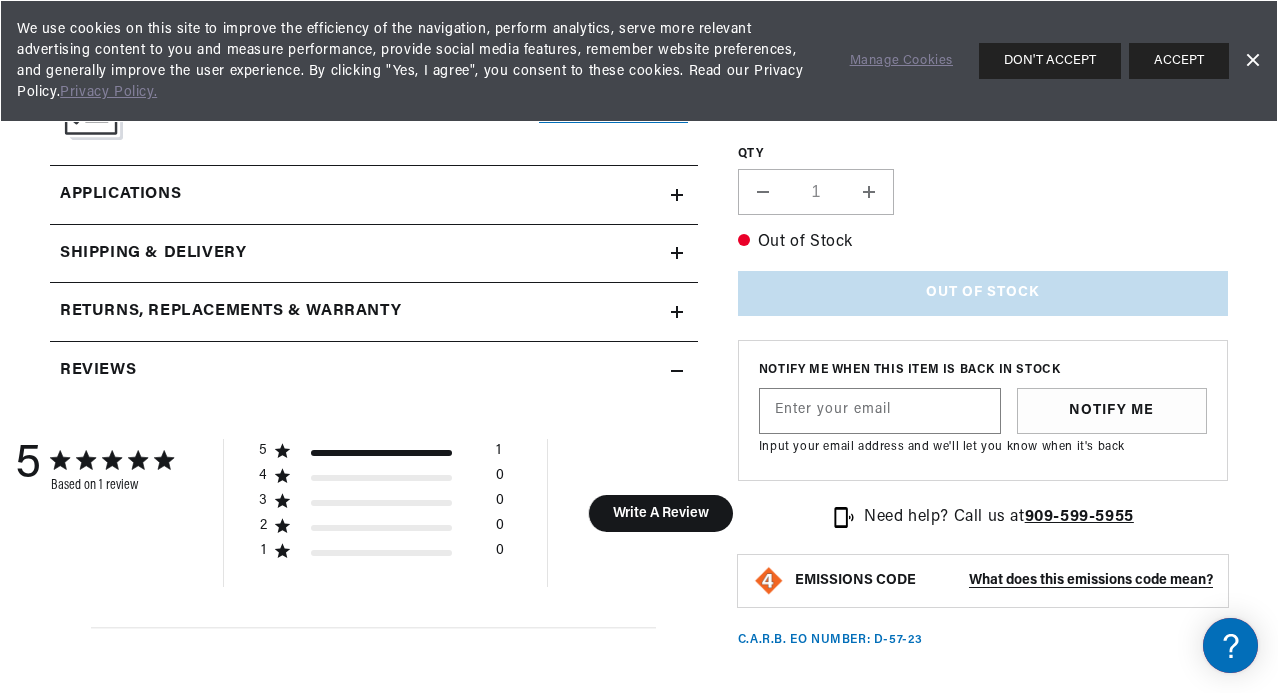 click on "Download PDF" at bounding box center (613, 104) 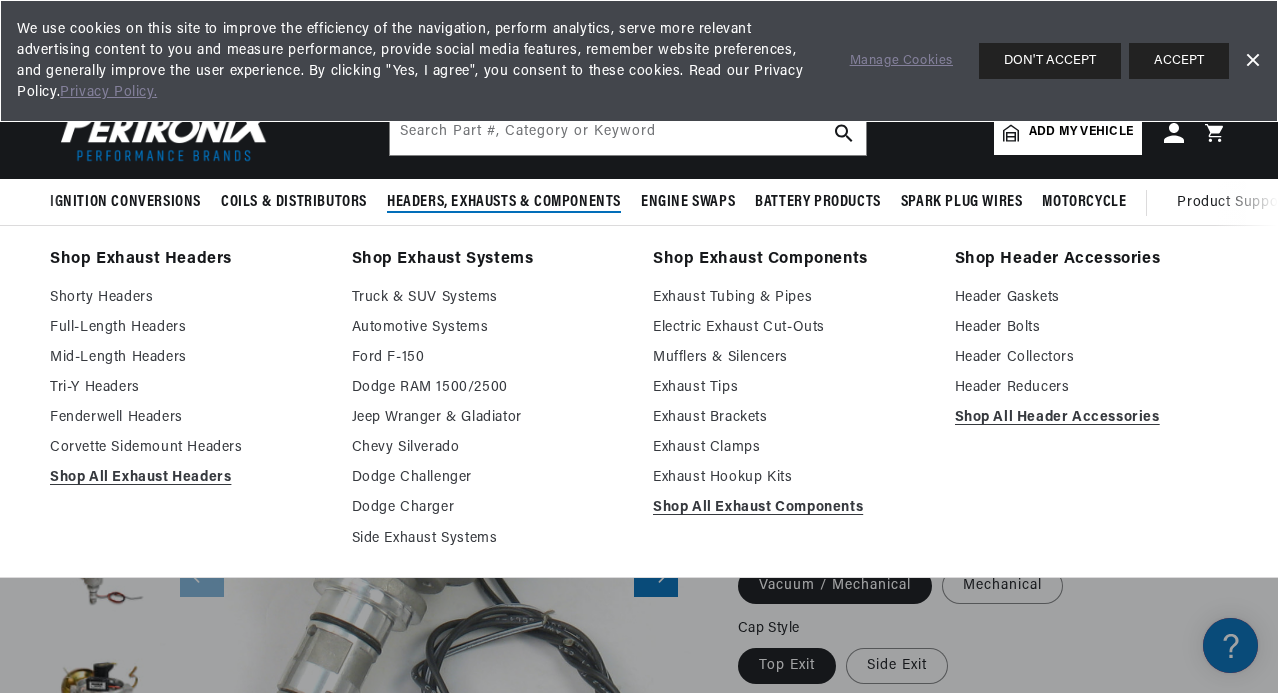 scroll, scrollTop: -1, scrollLeft: 16, axis: both 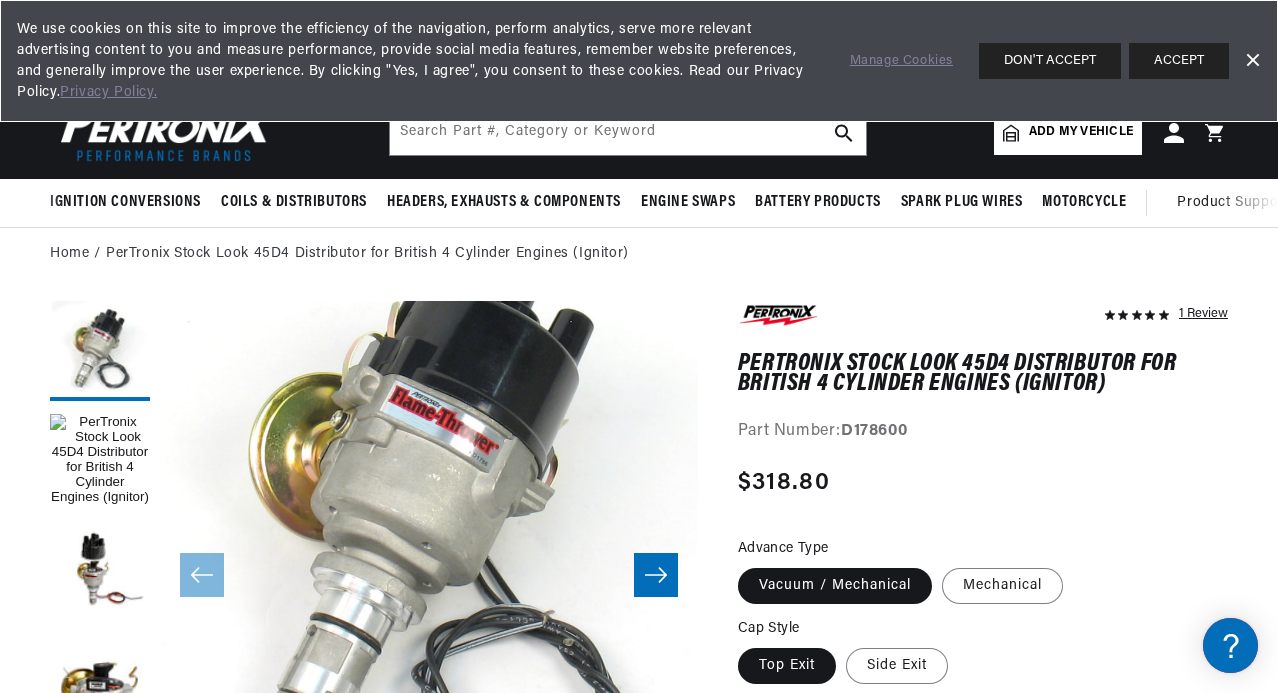 click at bounding box center [165, 132] 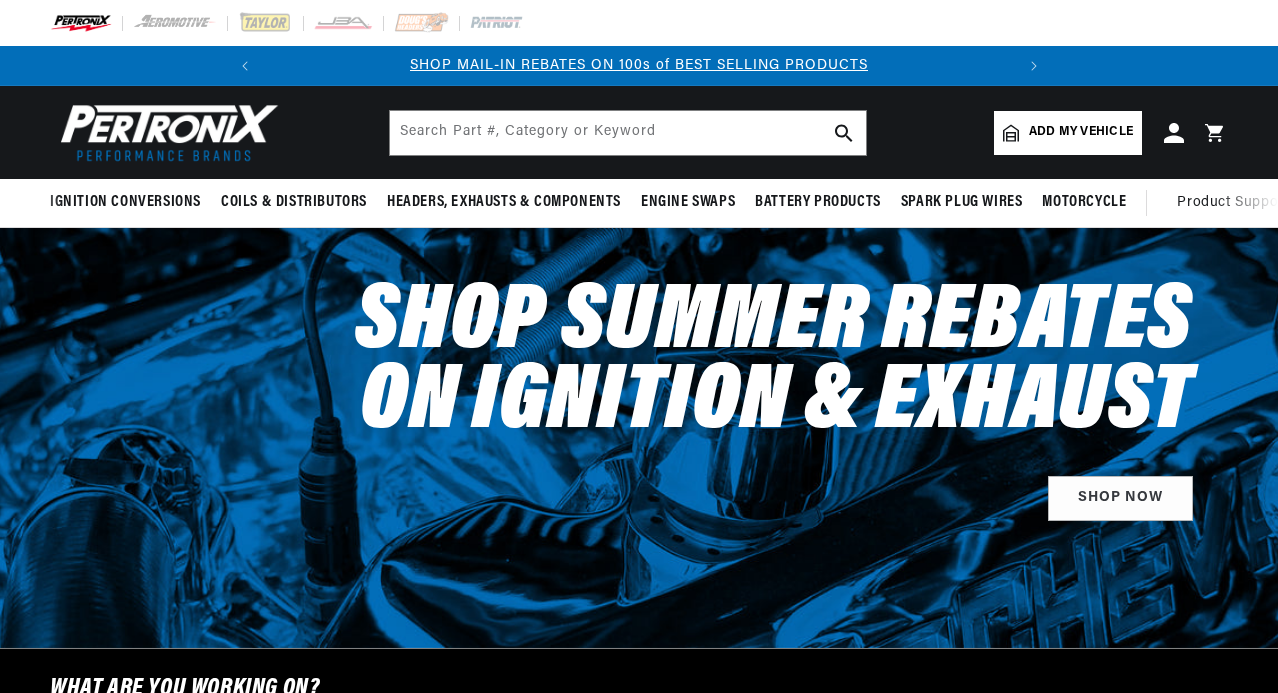 scroll, scrollTop: 0, scrollLeft: 0, axis: both 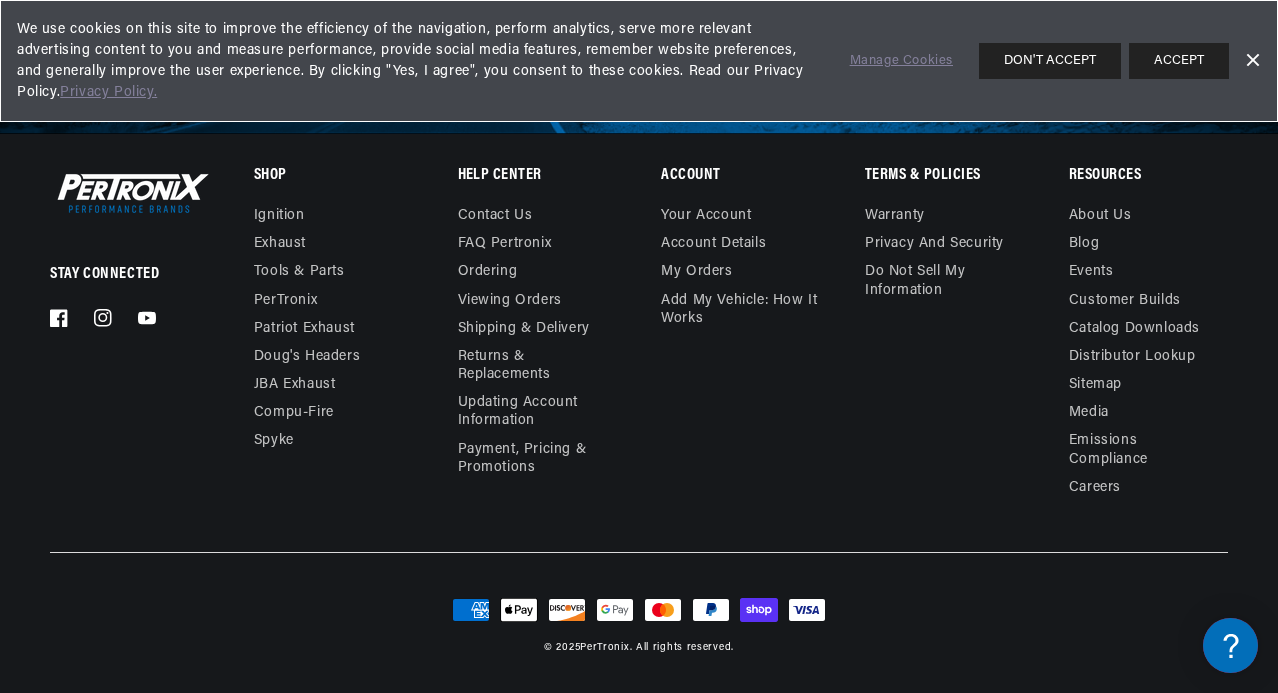 drag, startPoint x: 721, startPoint y: 510, endPoint x: 829, endPoint y: 505, distance: 108.11568 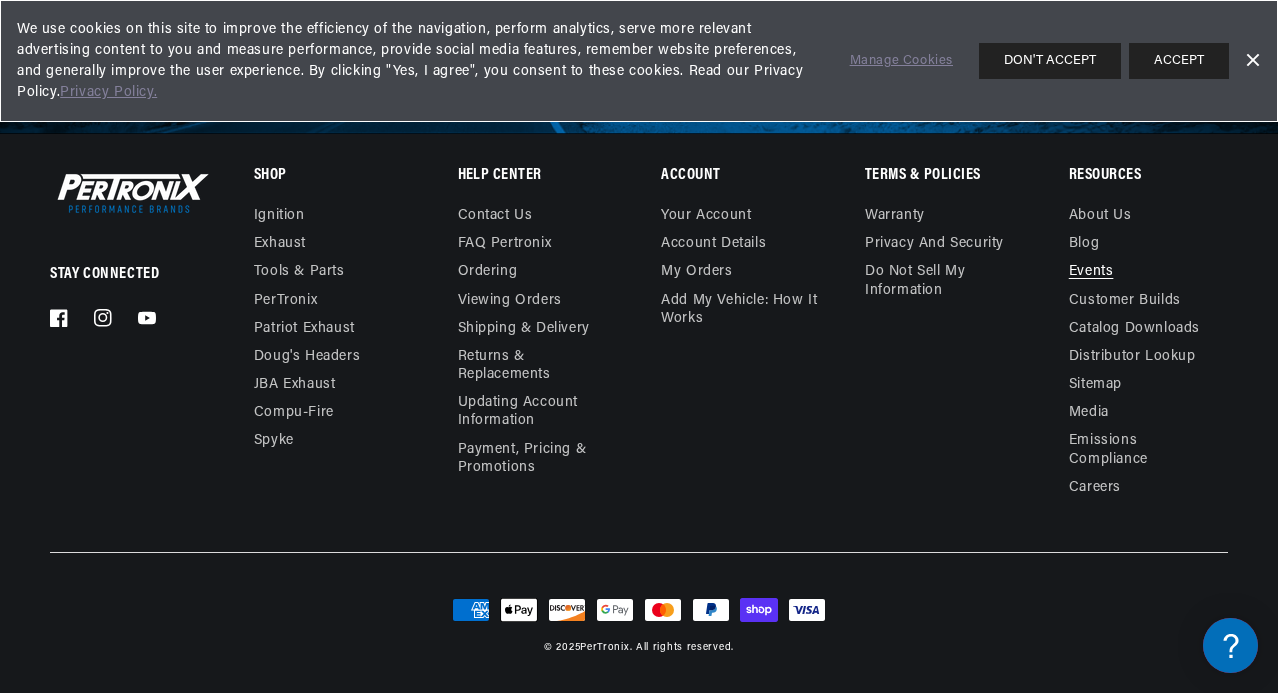 scroll, scrollTop: 0, scrollLeft: 781, axis: horizontal 